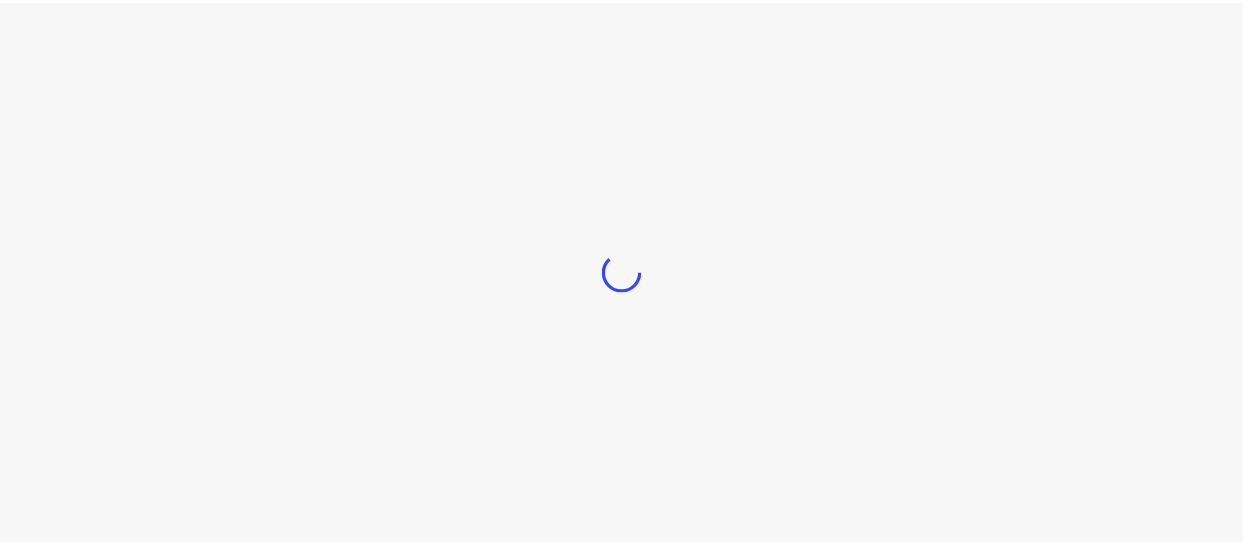 scroll, scrollTop: 0, scrollLeft: 0, axis: both 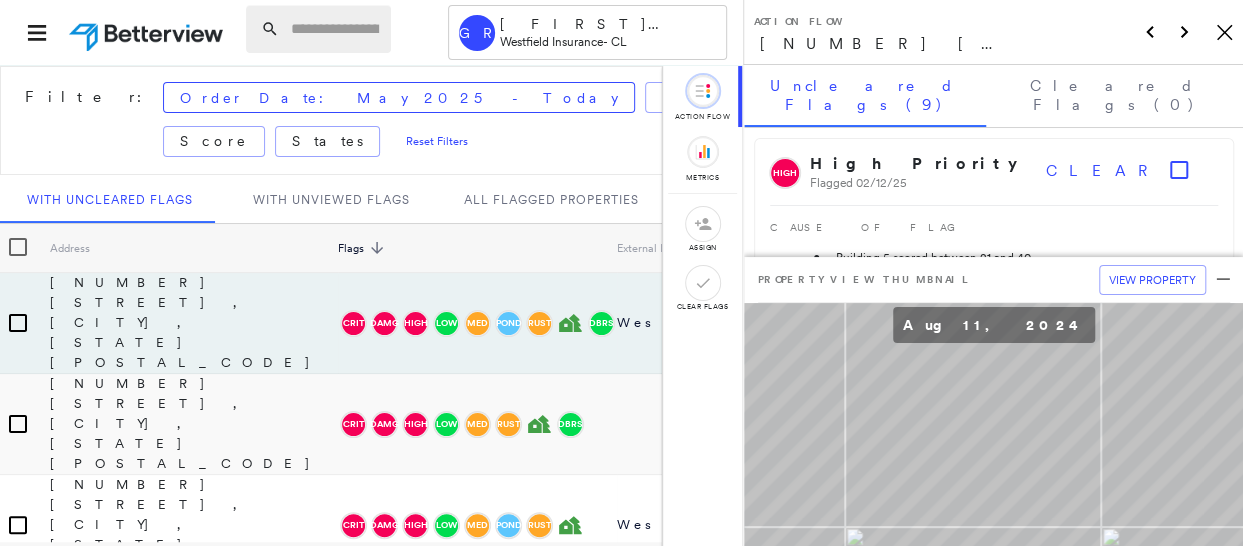 click at bounding box center (335, 29) 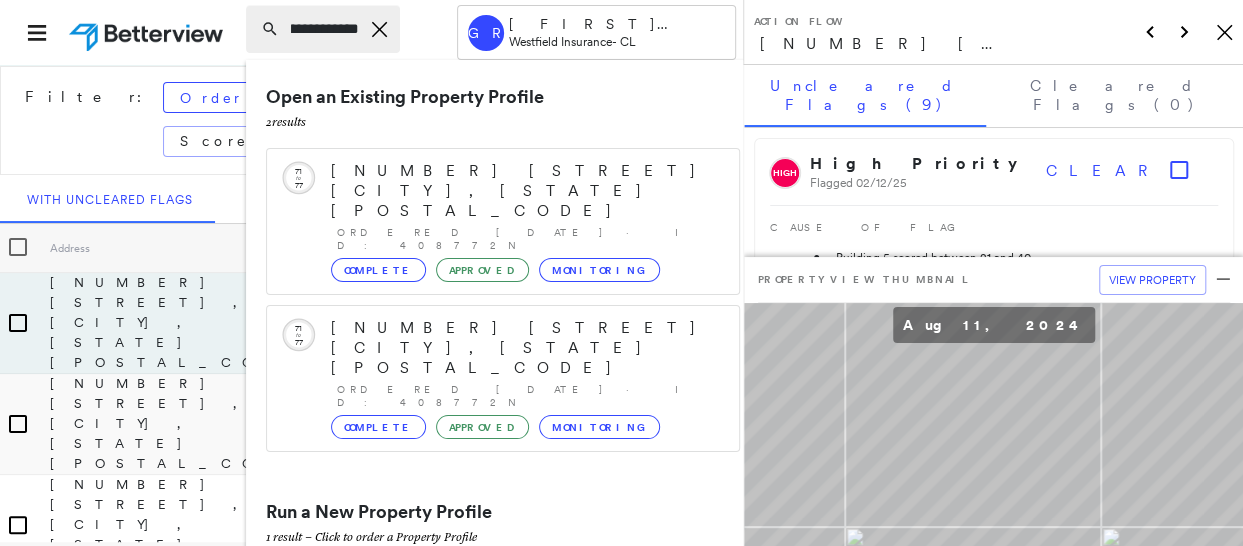scroll, scrollTop: 0, scrollLeft: 134, axis: horizontal 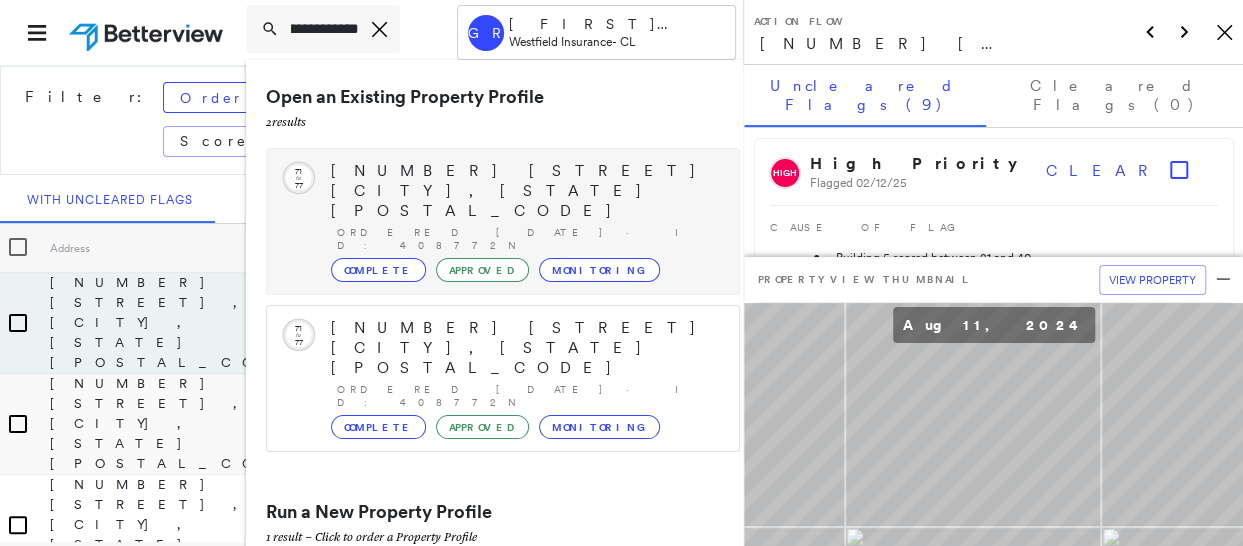 type on "**********" 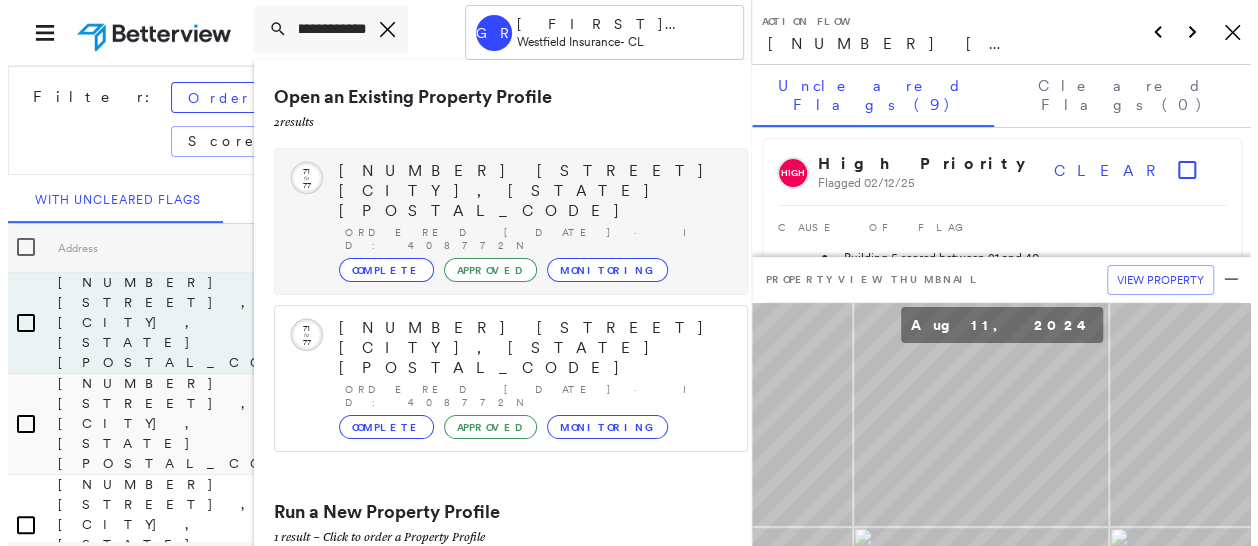 scroll, scrollTop: 0, scrollLeft: 0, axis: both 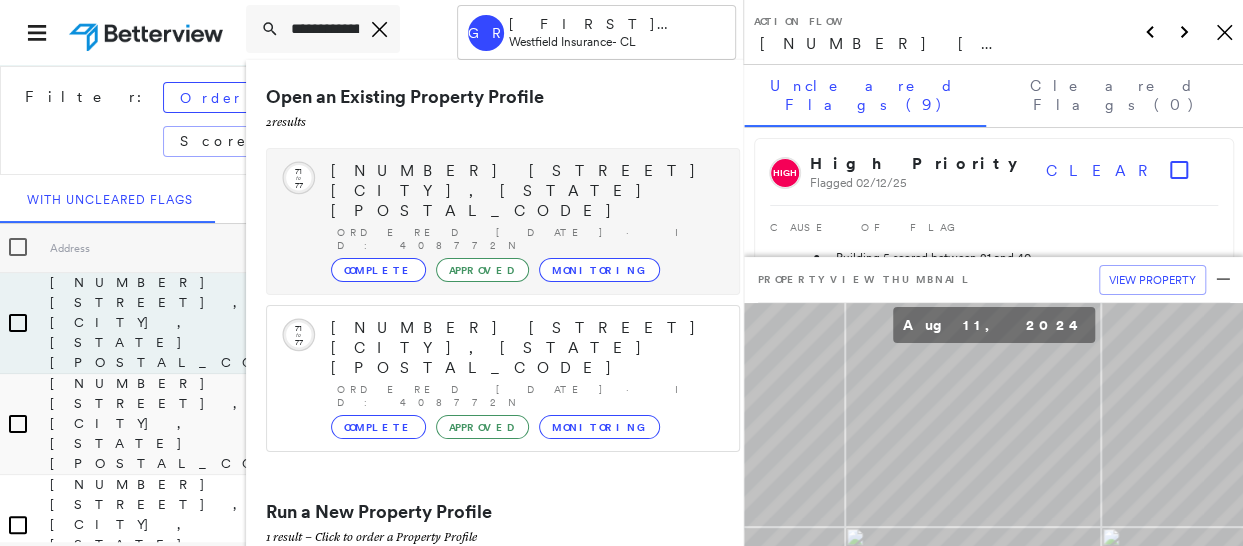 click on "Complete" at bounding box center [378, 270] 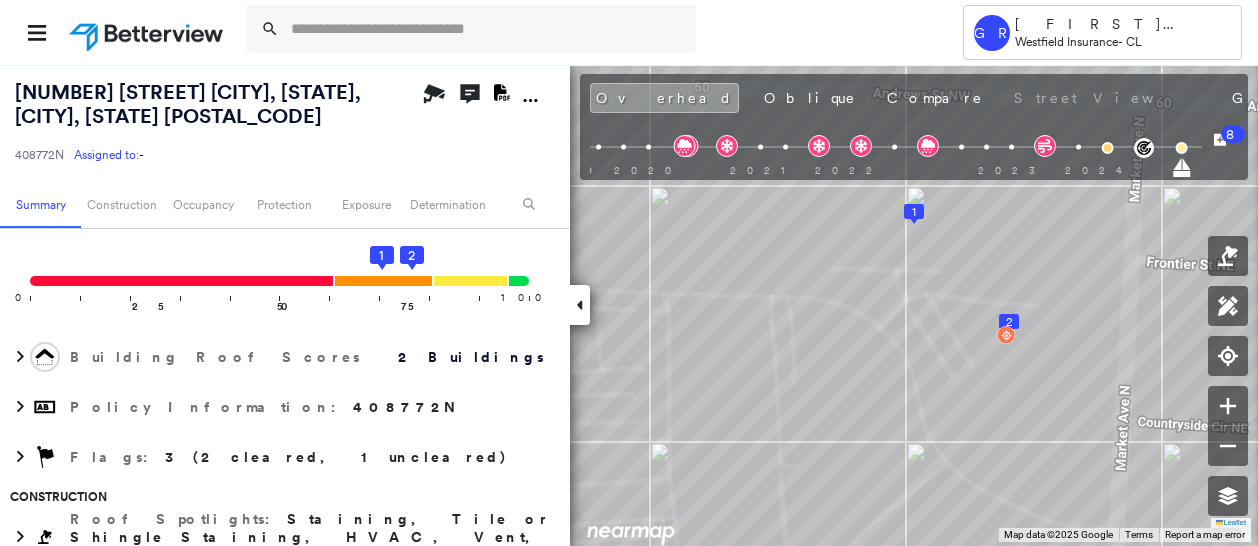 scroll, scrollTop: 5, scrollLeft: 0, axis: vertical 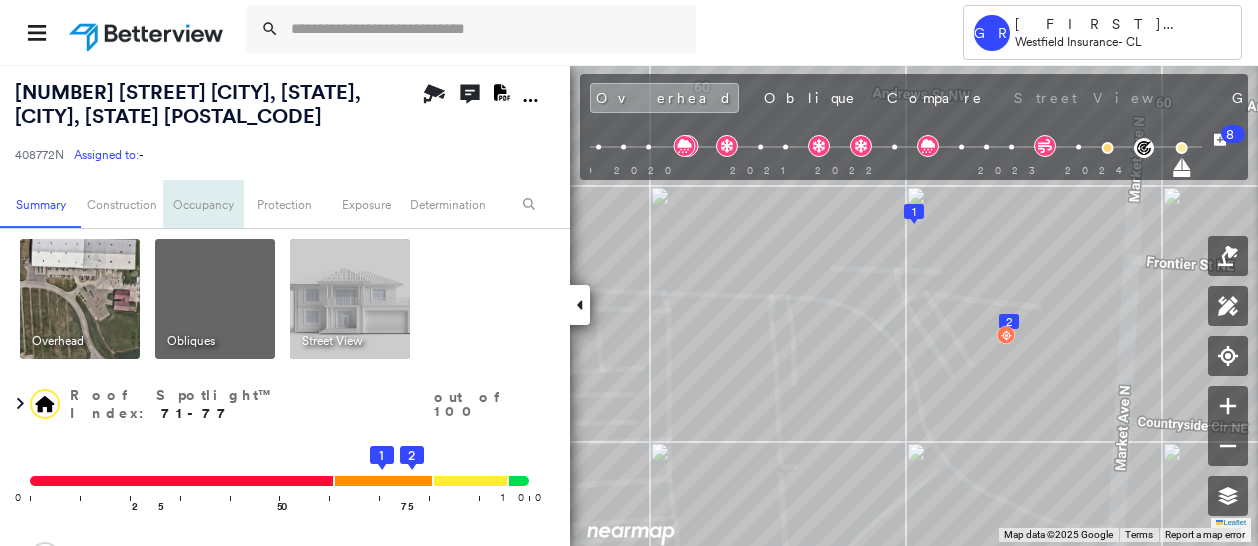 click on "Occupancy" at bounding box center (203, 204) 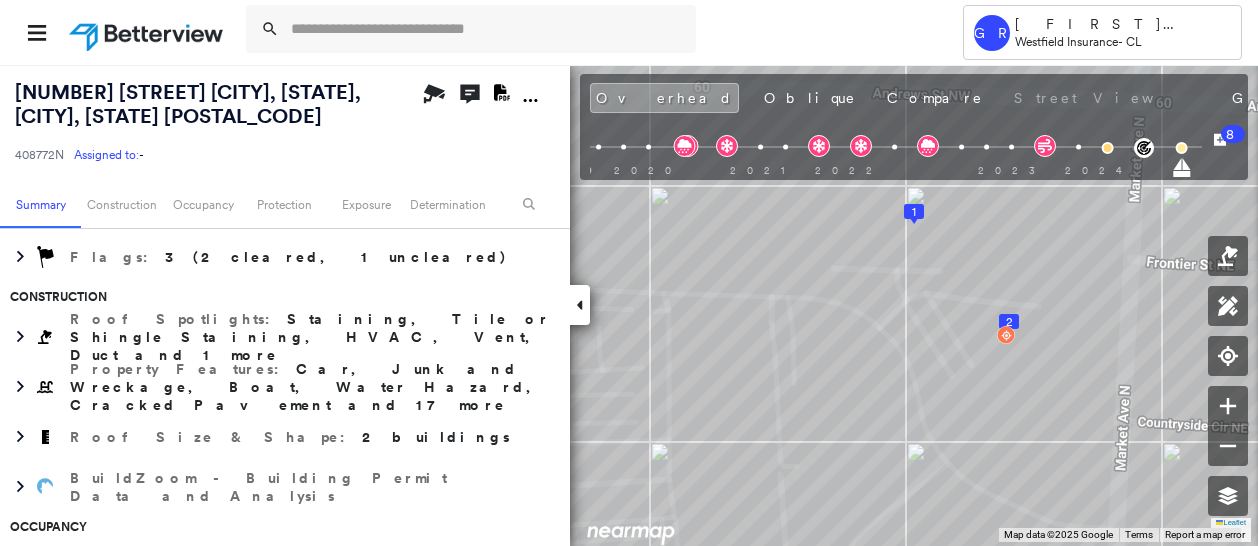 scroll, scrollTop: 0, scrollLeft: 0, axis: both 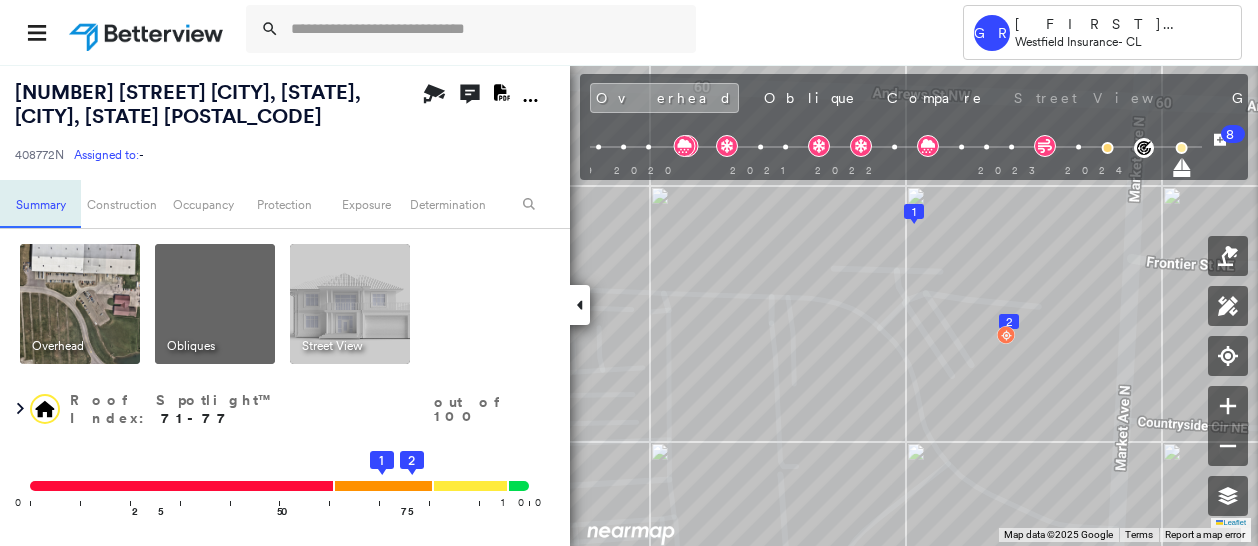 click on "Summary" at bounding box center [40, 204] 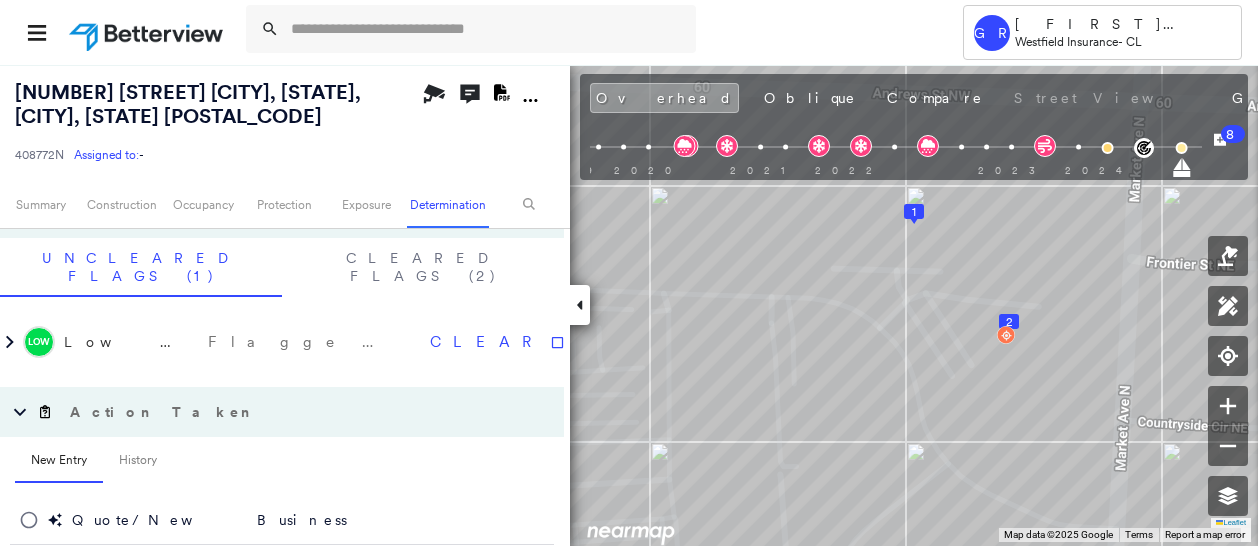 scroll, scrollTop: 1305, scrollLeft: 0, axis: vertical 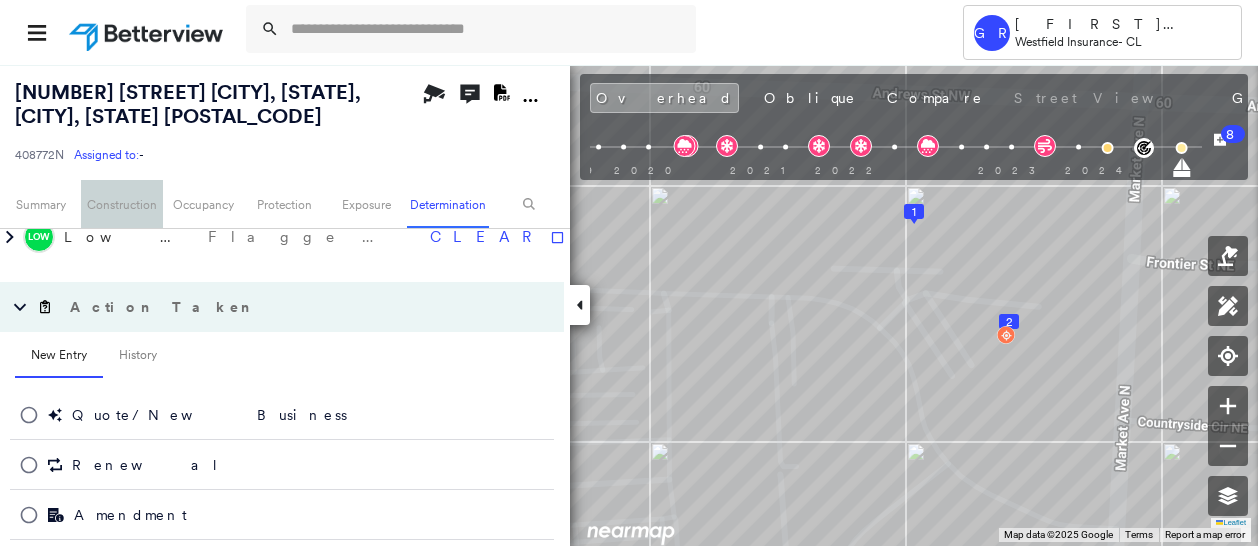 click on "Construction" at bounding box center [121, 204] 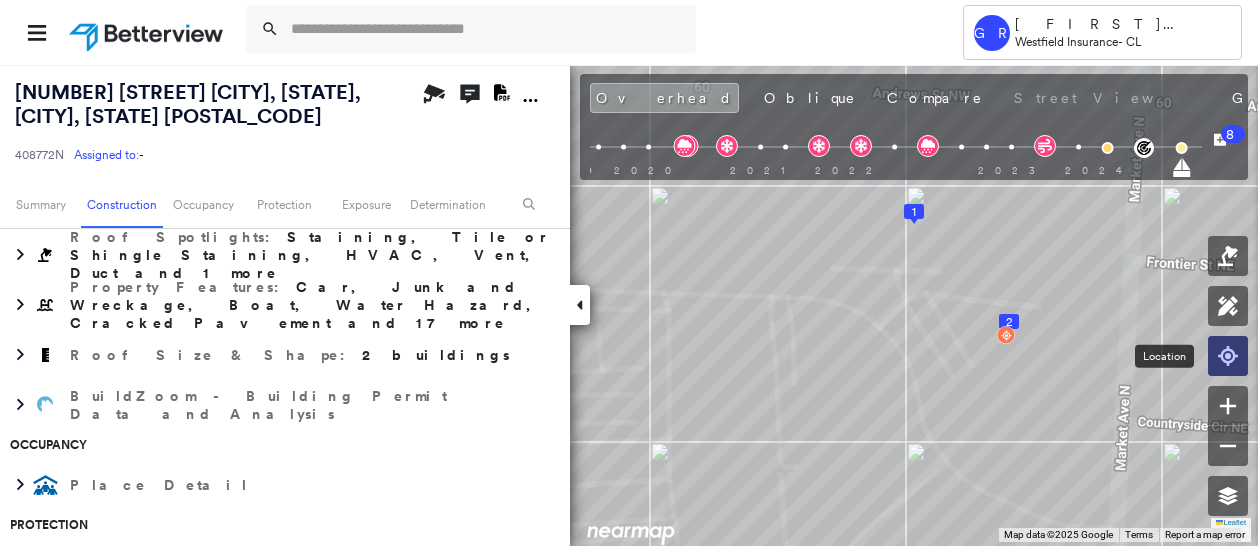 click 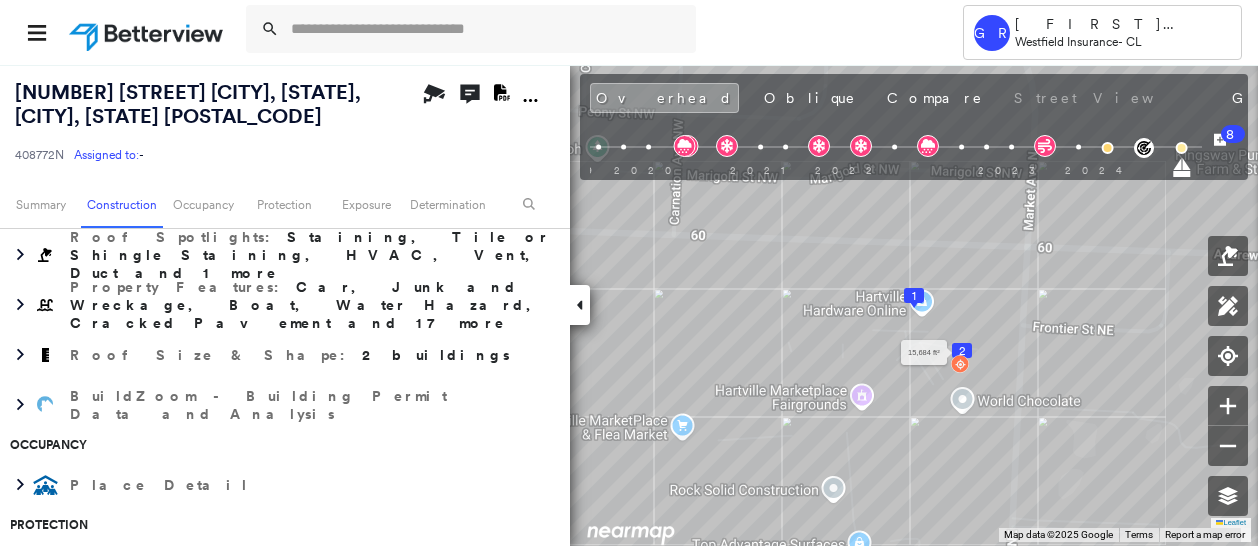 click on "2" at bounding box center [962, 351] 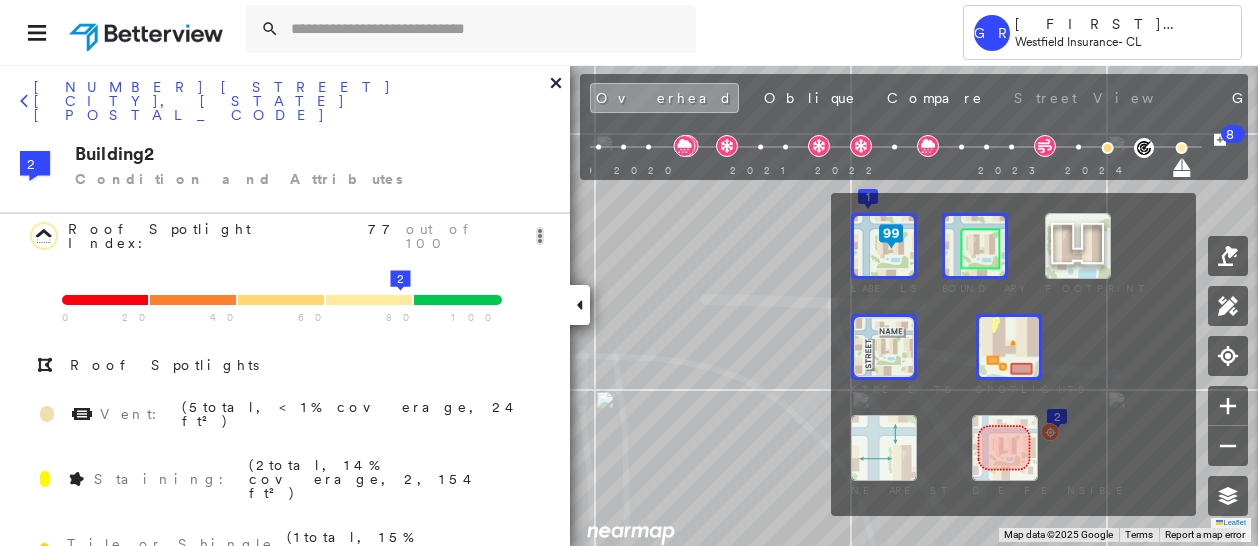 click at bounding box center (884, 347) 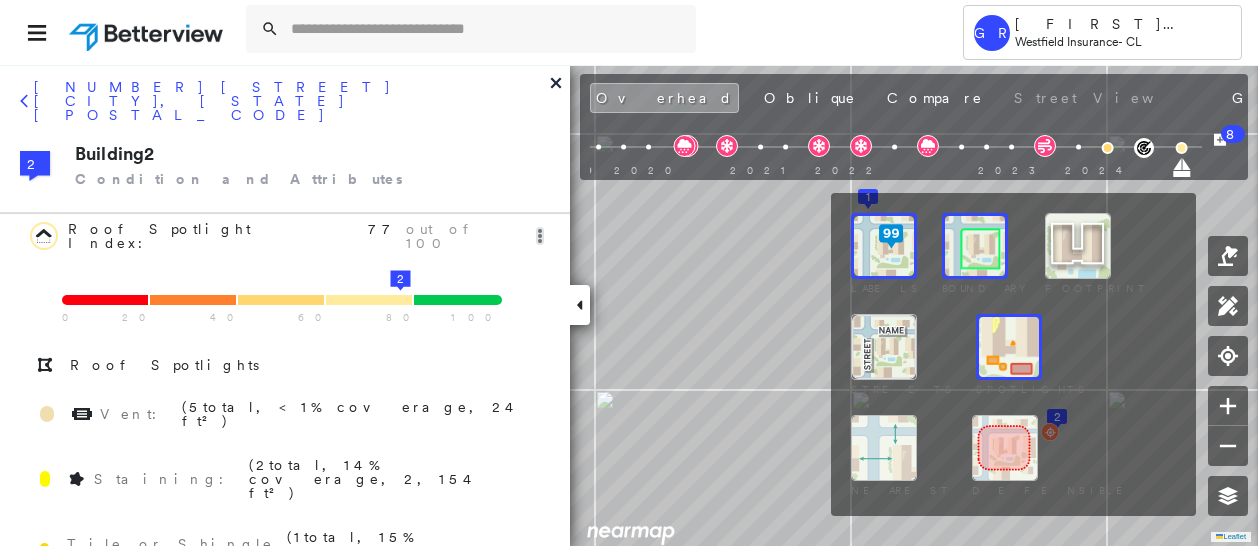 click at bounding box center [884, 347] 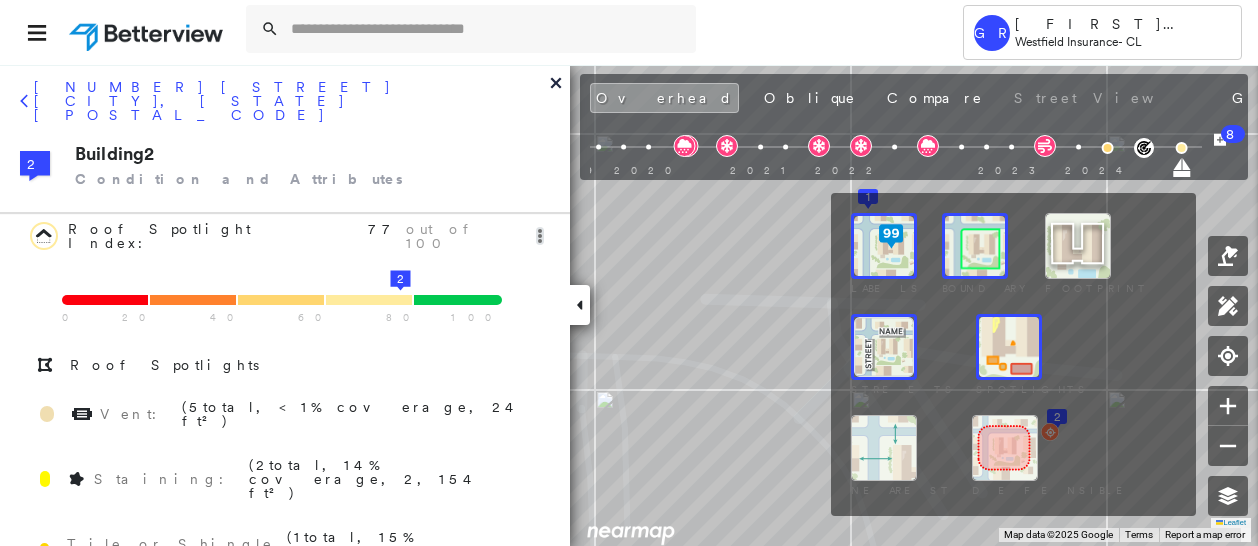 click at bounding box center (1005, 448) 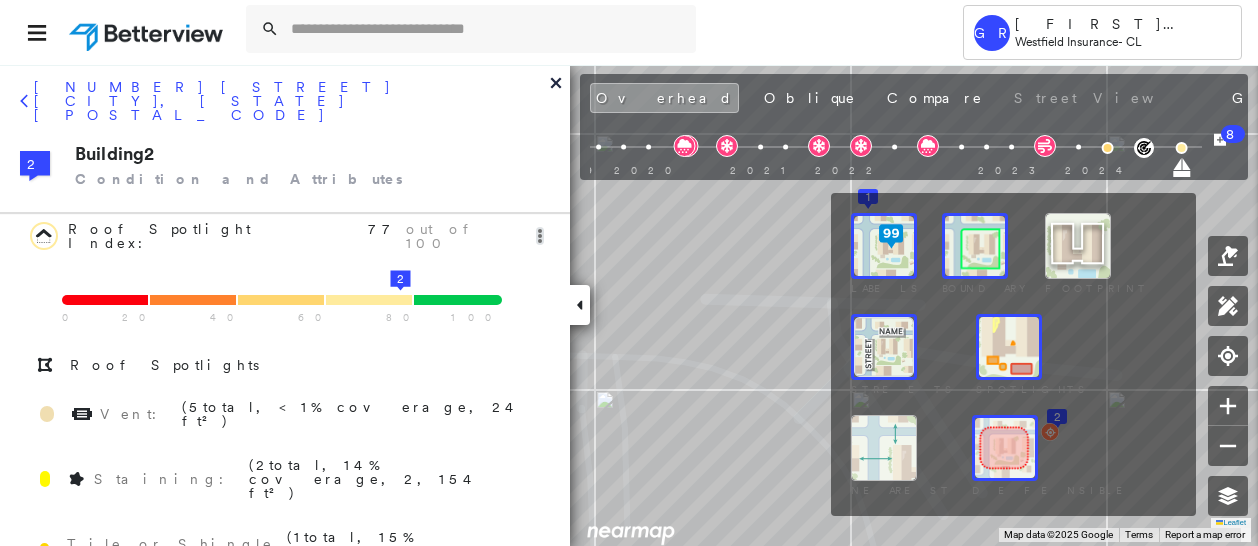 click on "Labels Boundary Footprint Streets Spotlights Nearest Defensible" at bounding box center [1013, 354] 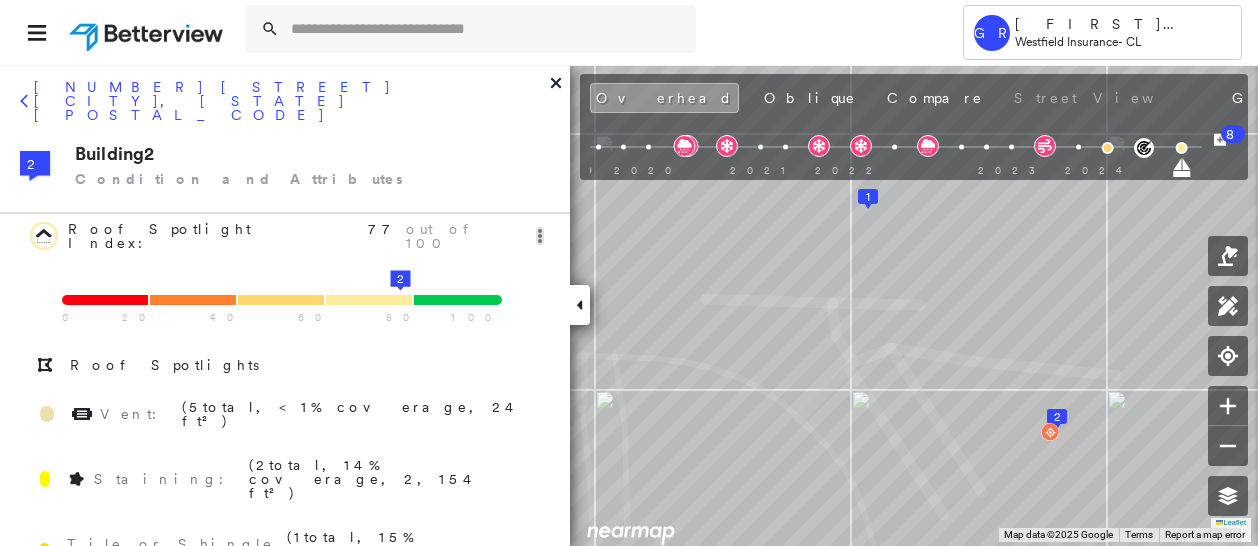 click on "2" at bounding box center [400, 278] 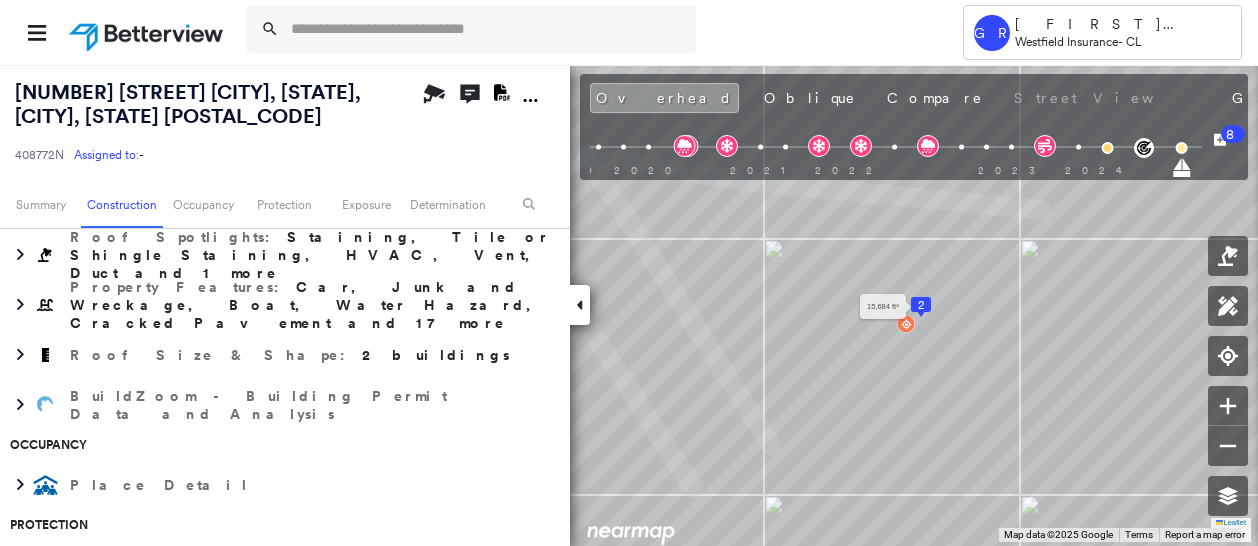 click on "2" at bounding box center (921, 305) 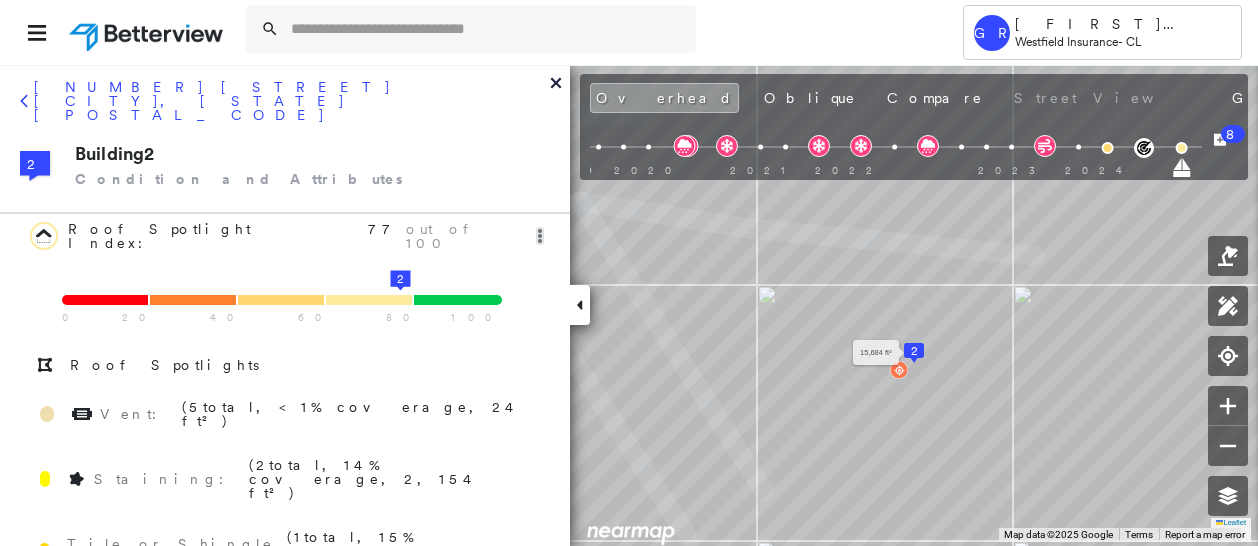 click on "2" at bounding box center (914, 351) 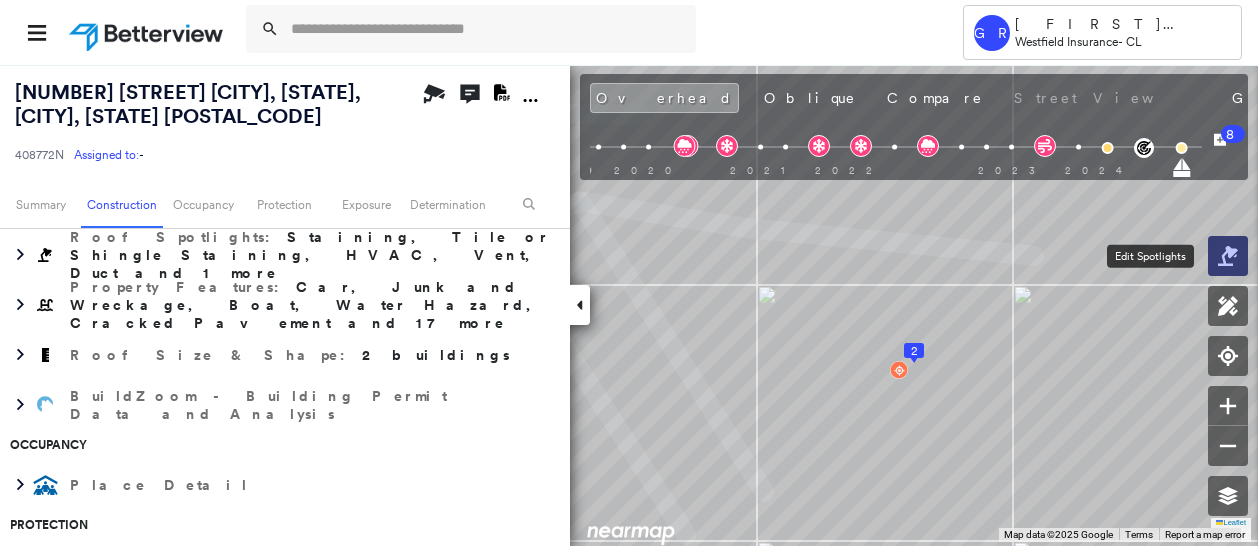click 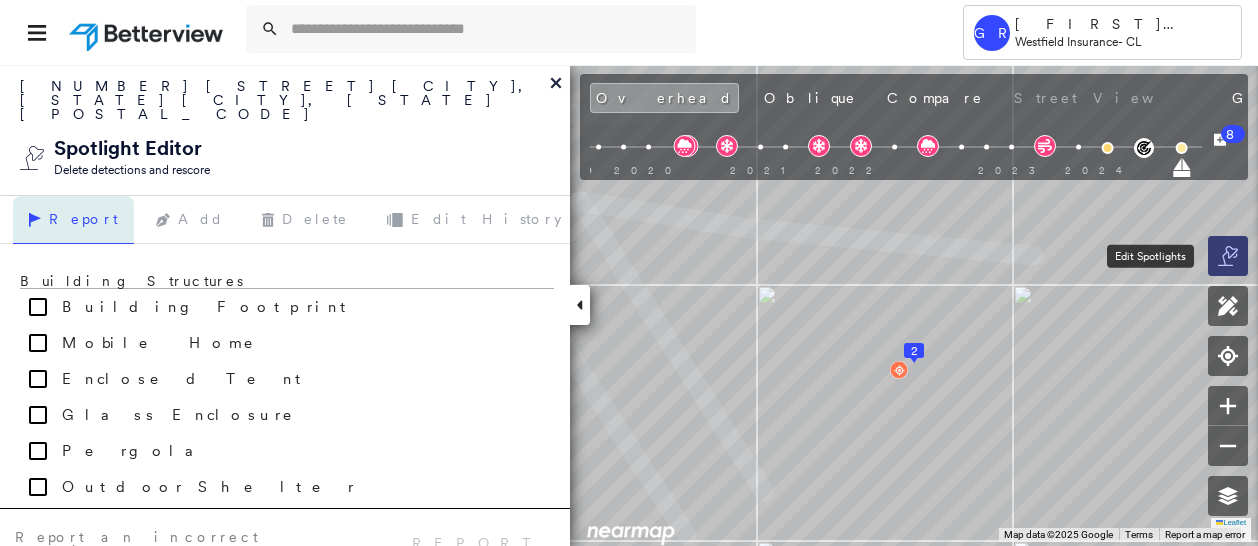 click 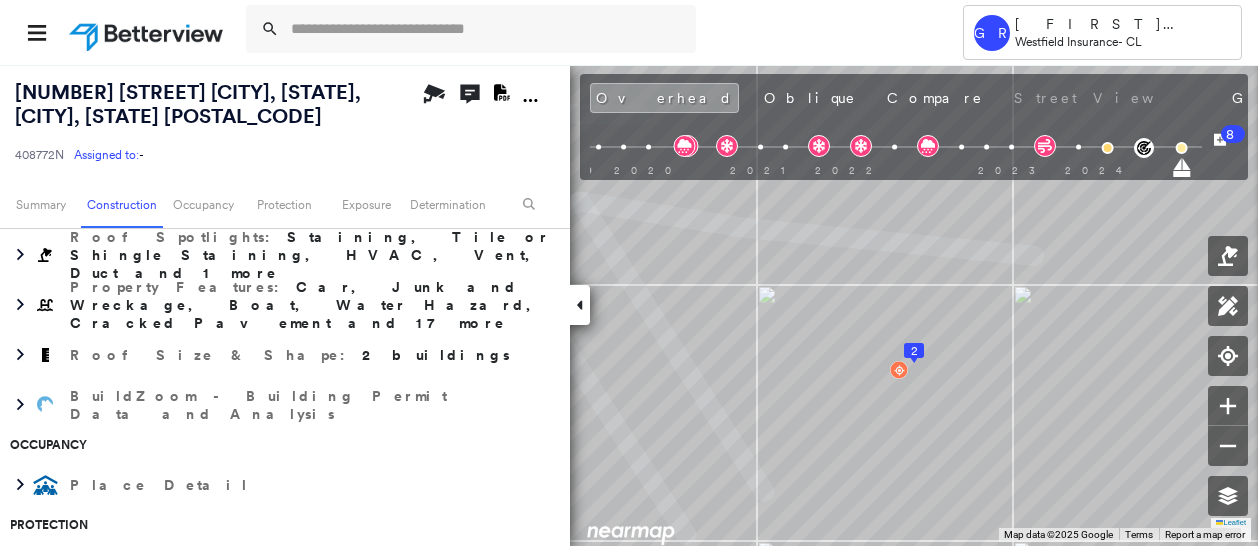scroll, scrollTop: 587, scrollLeft: 0, axis: vertical 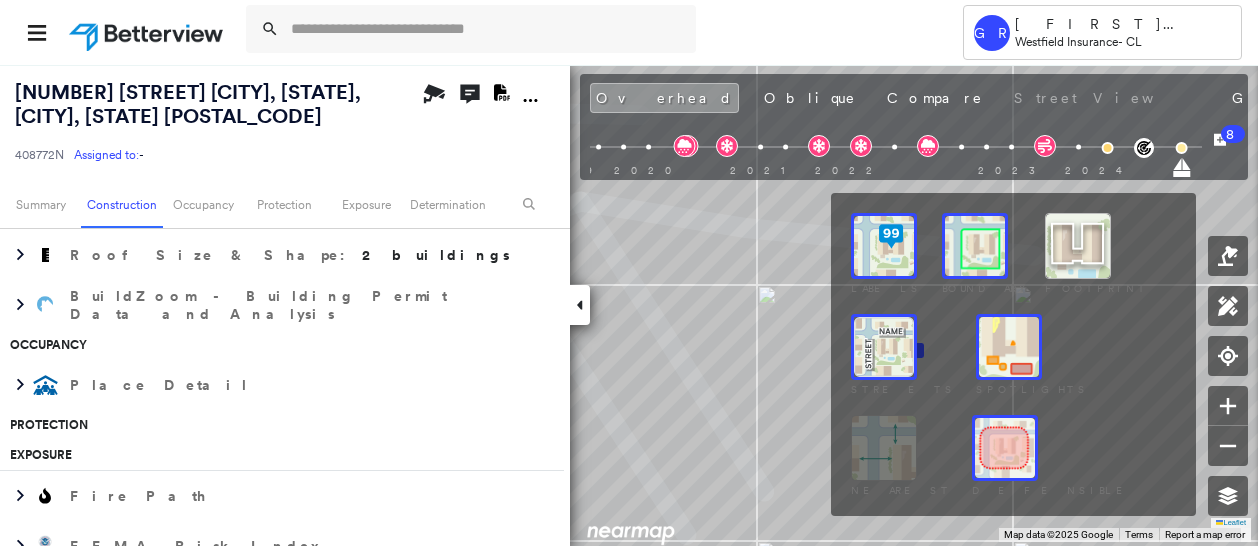 click at bounding box center (884, 347) 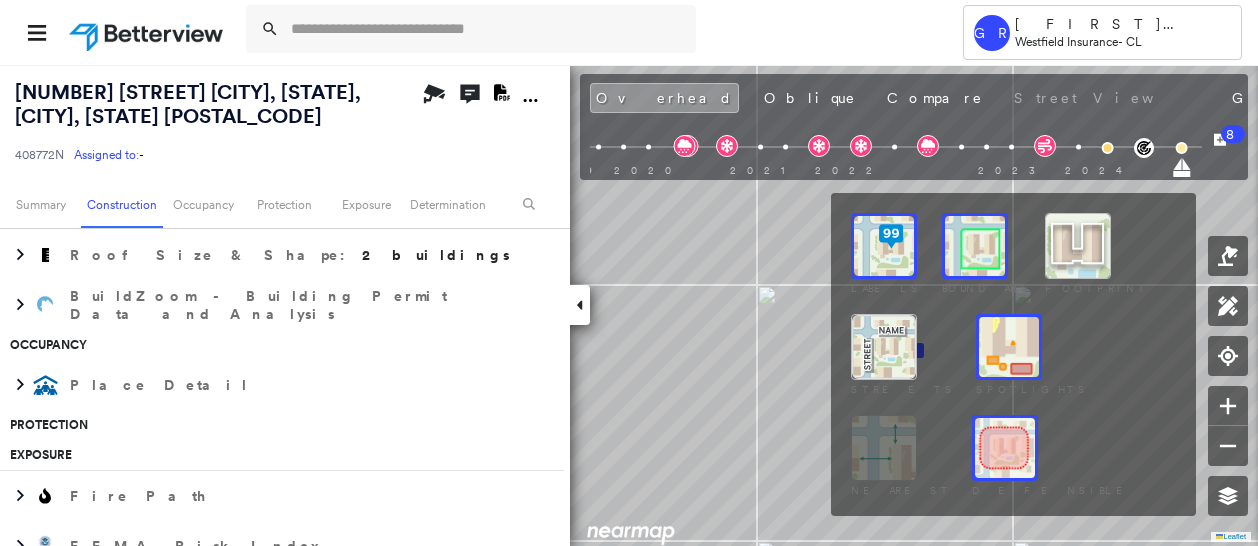 click at bounding box center (1009, 347) 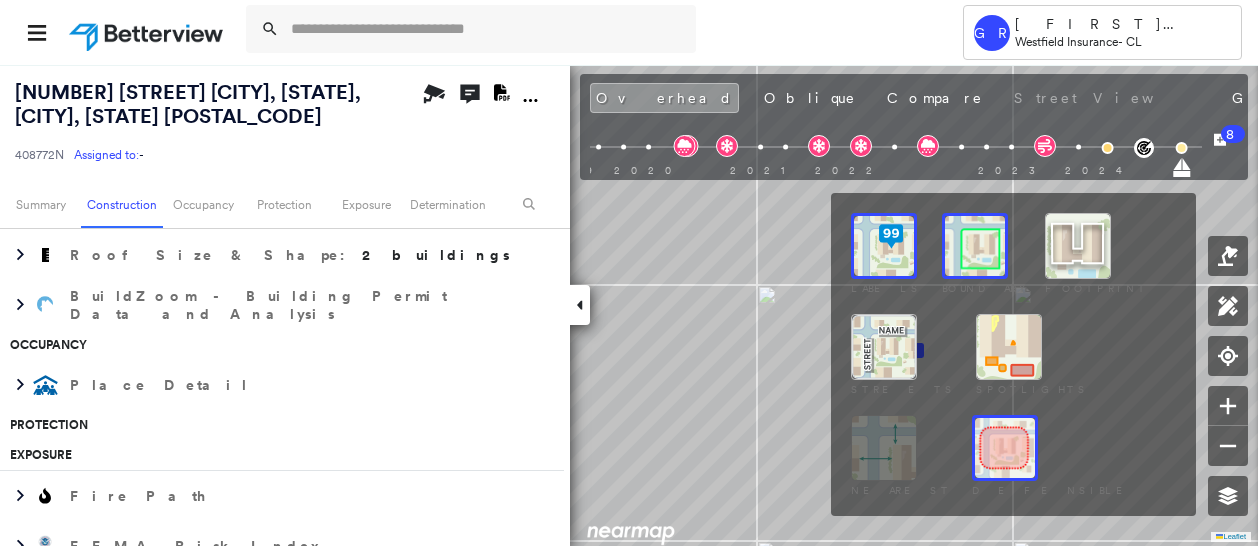 click at bounding box center [1005, 448] 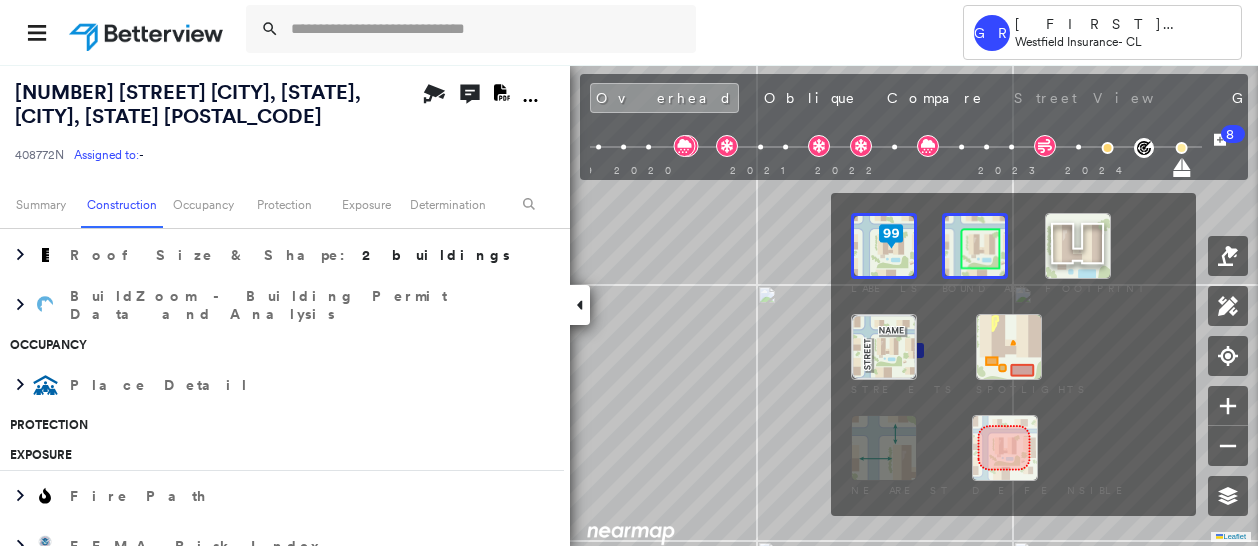 click at bounding box center [975, 246] 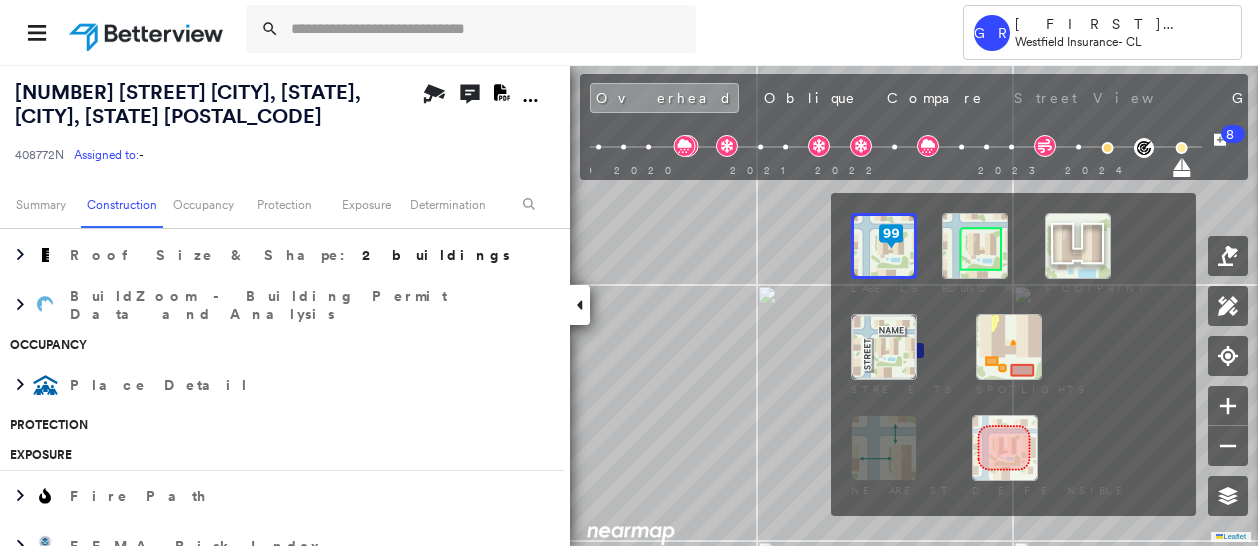 click at bounding box center (884, 246) 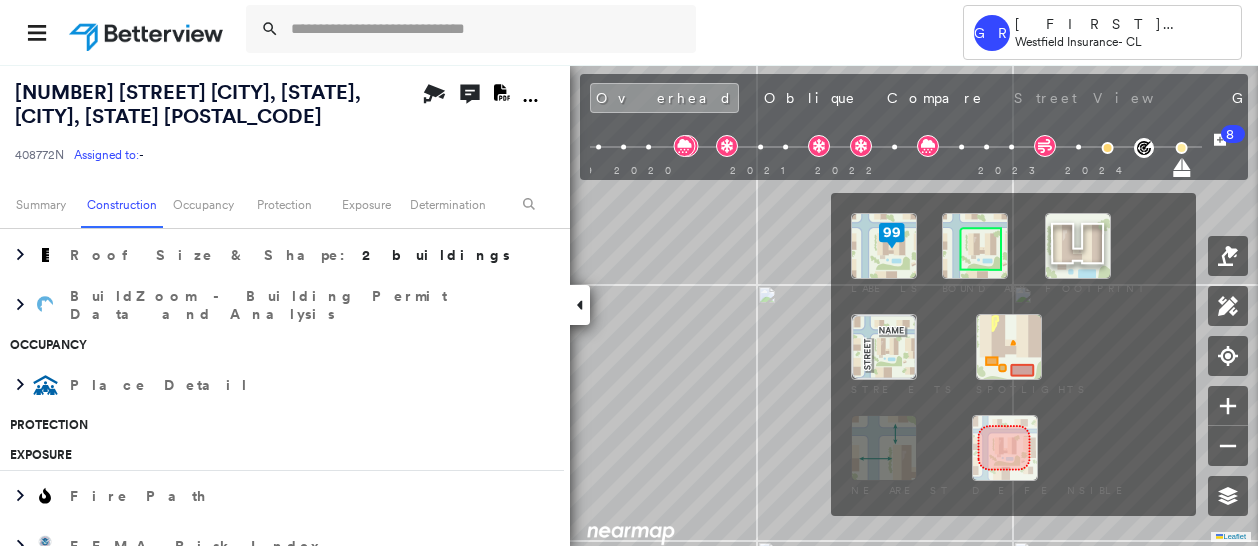 click at bounding box center [884, 246] 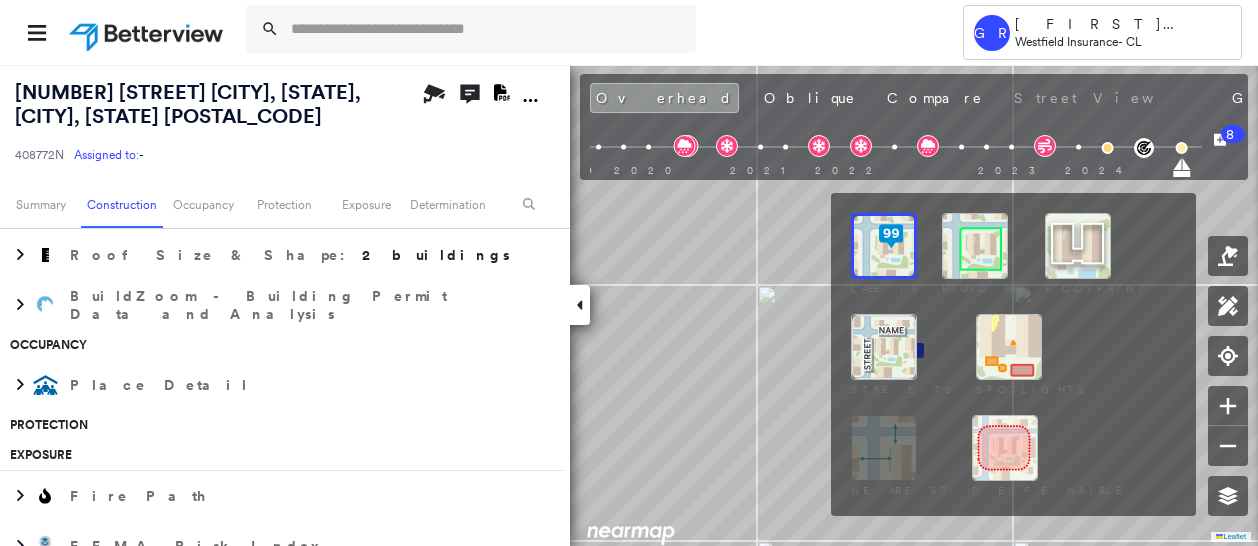click at bounding box center (884, 246) 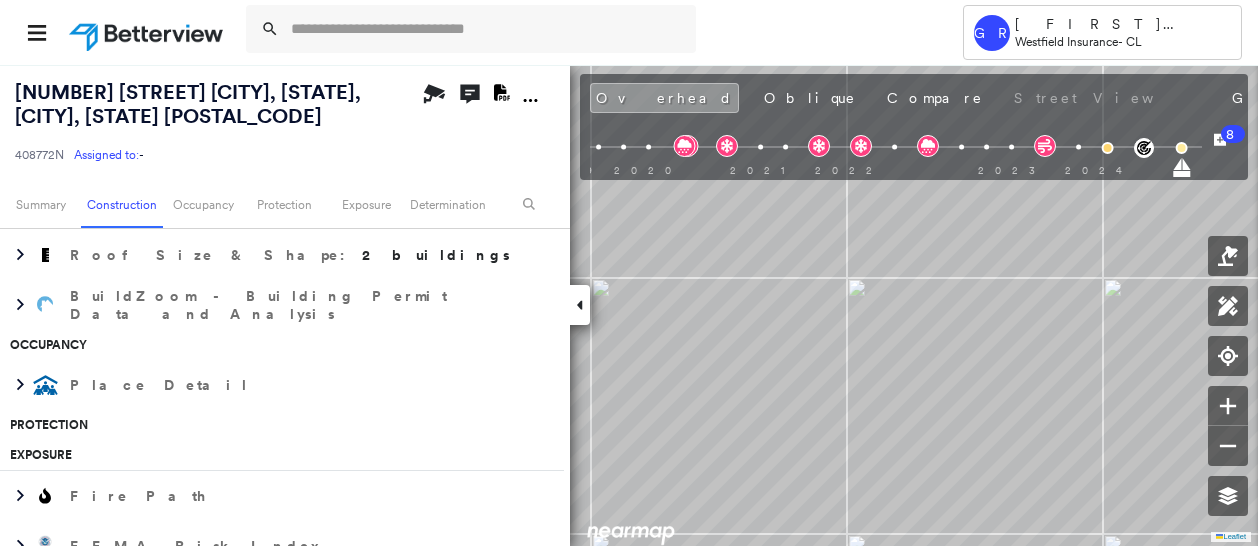 click on "Tower GR [LAST] [LAST] Westfield Insurance - CL [NUMBER] [STREET] [CITY], [STATE] [POSTAL_CODE] 408772N Assigned to: - Assigned to: - 408772N Assigned to: - Open Comments Download PDF Report Summary Construction Occupancy Protection Exposure Determination Overhead Obliques Street View Roof Spotlight™ Index : 71-77 out of 100 0 100 25 50 75 1 2 Building Roof Scores 2 Buildings Policy Information : 408772N Flags : 3 (2 cleared, 1 uncleared) Construction Roof Spotlights : Staining, Tile or Shingle Staining, HVAC, Vent, Duct and 1 more Property Features : Car, Junk and Wreckage, Boat, Water Hazard, Cracked Pavement and 17 more Roof Size & Shape : 2 buildings BuildZoom - Building Permit Data and Analysis Occupancy Place Detail Protection Exposure Fire Path FEMA Risk Index Hail Claim Predictor: Most Risky 1 out of 5 Wind Claim Predictor: Most Risky 1 out of 5 Wildfire Additional Perils Determination Flags : 3 (2 cleared, 1 uncleared) Uncleared Flags (1) Cleared Flags (2) Low Low Priority Save" at bounding box center [629, 273] 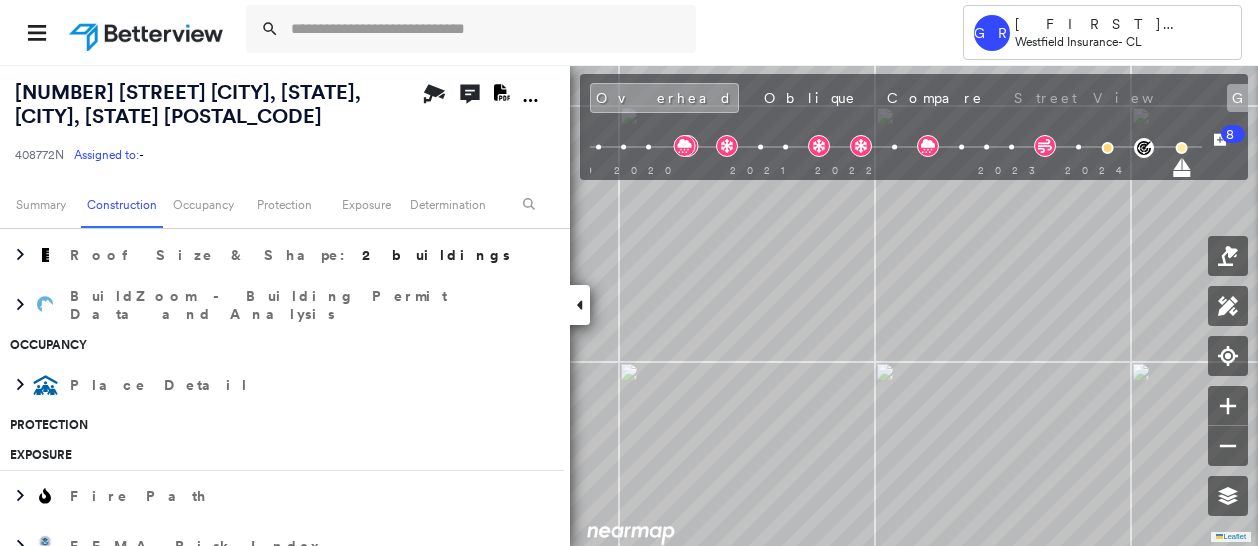 click on "Google" at bounding box center (1273, 98) 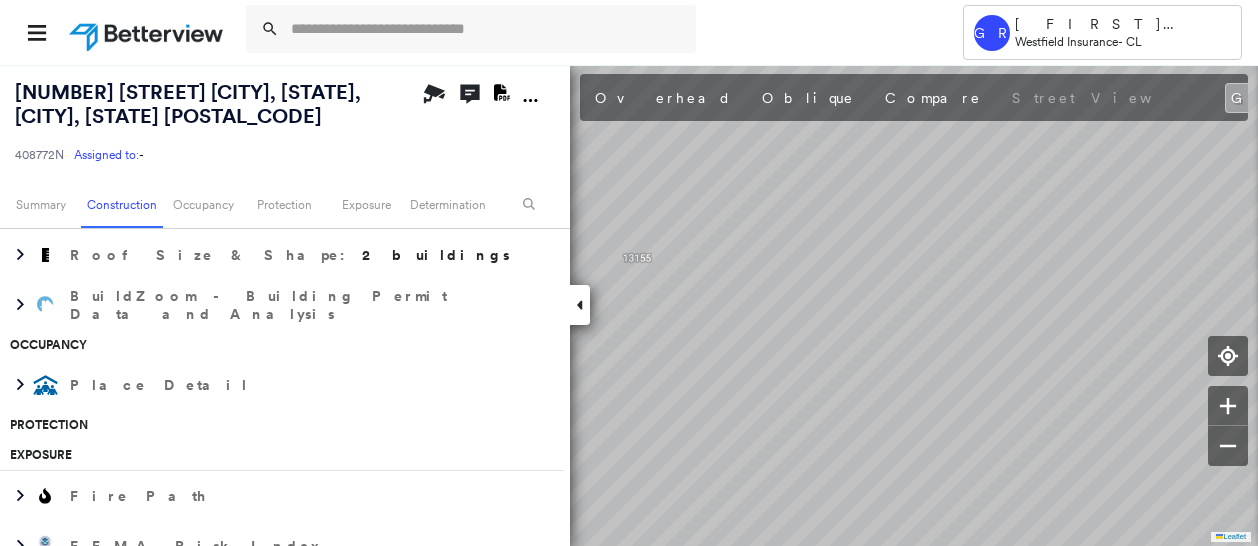 click on "Google" at bounding box center [1272, 98] 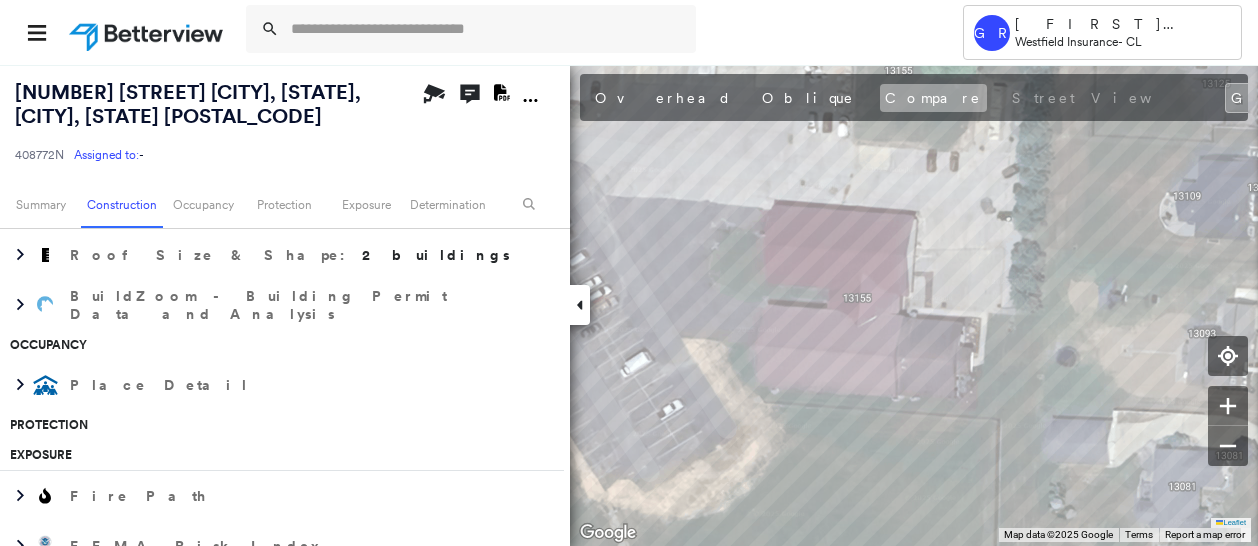 click on "Compare" at bounding box center [933, 98] 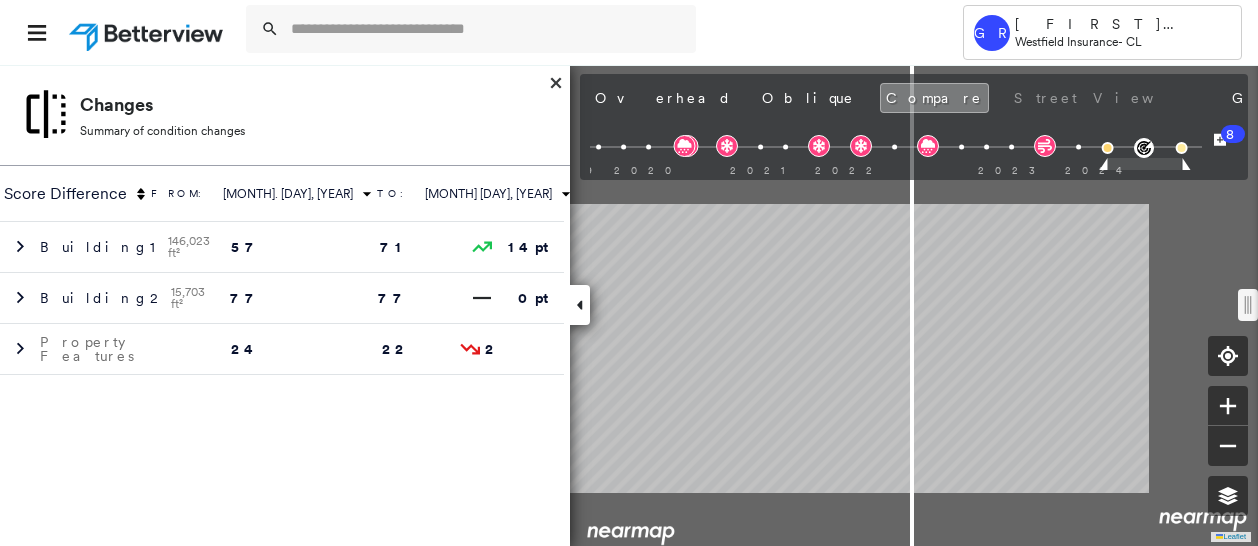 scroll, scrollTop: 587, scrollLeft: 0, axis: vertical 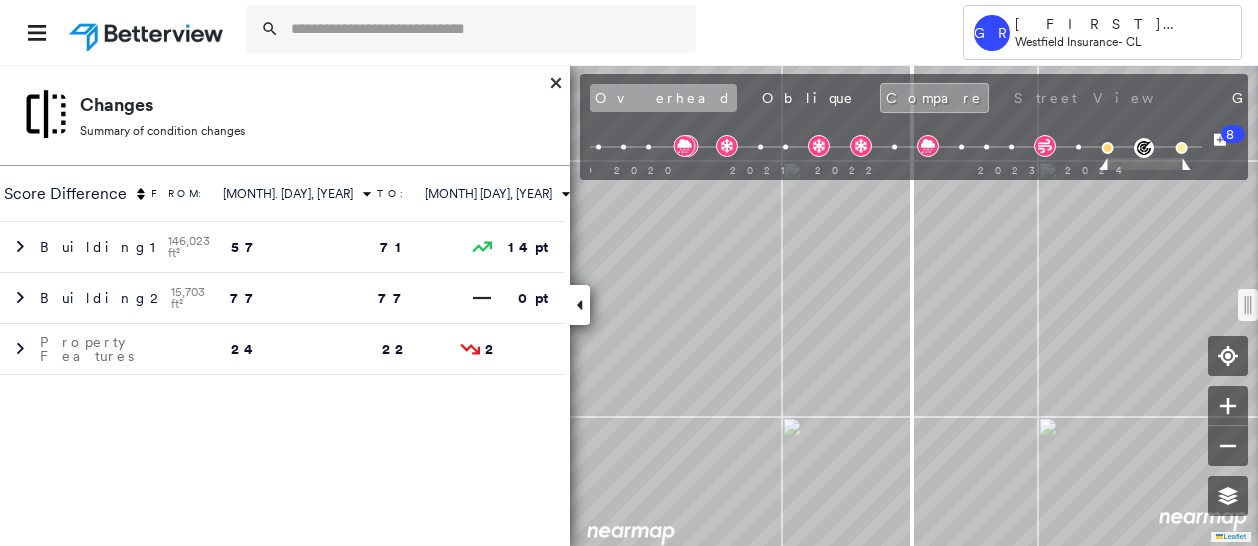 click on "Overhead" at bounding box center (663, 98) 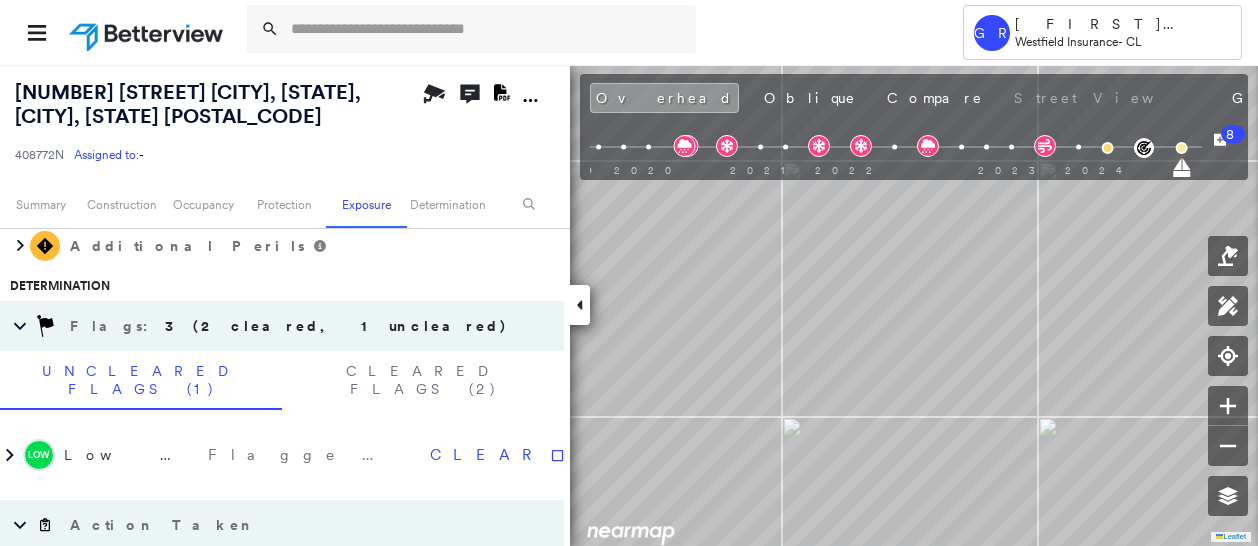 scroll, scrollTop: 1305, scrollLeft: 0, axis: vertical 